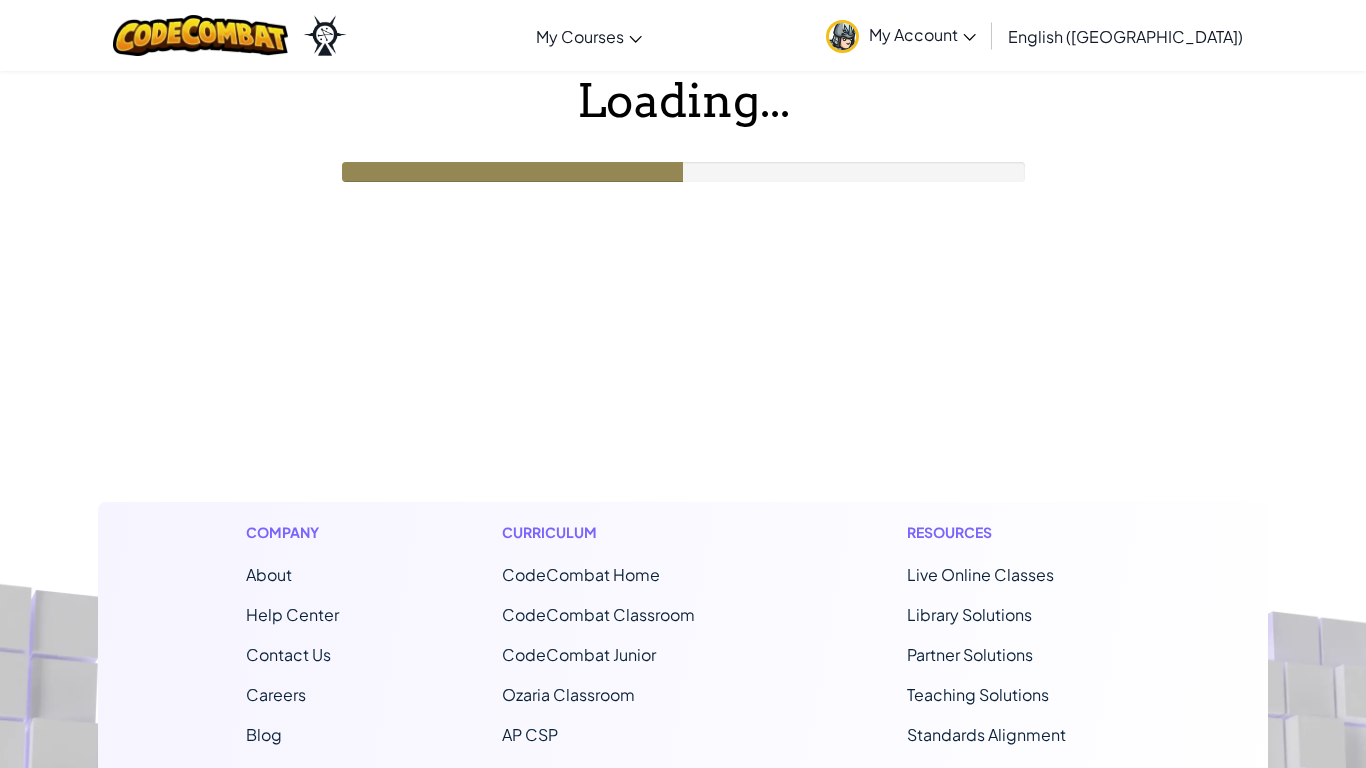scroll, scrollTop: 0, scrollLeft: 0, axis: both 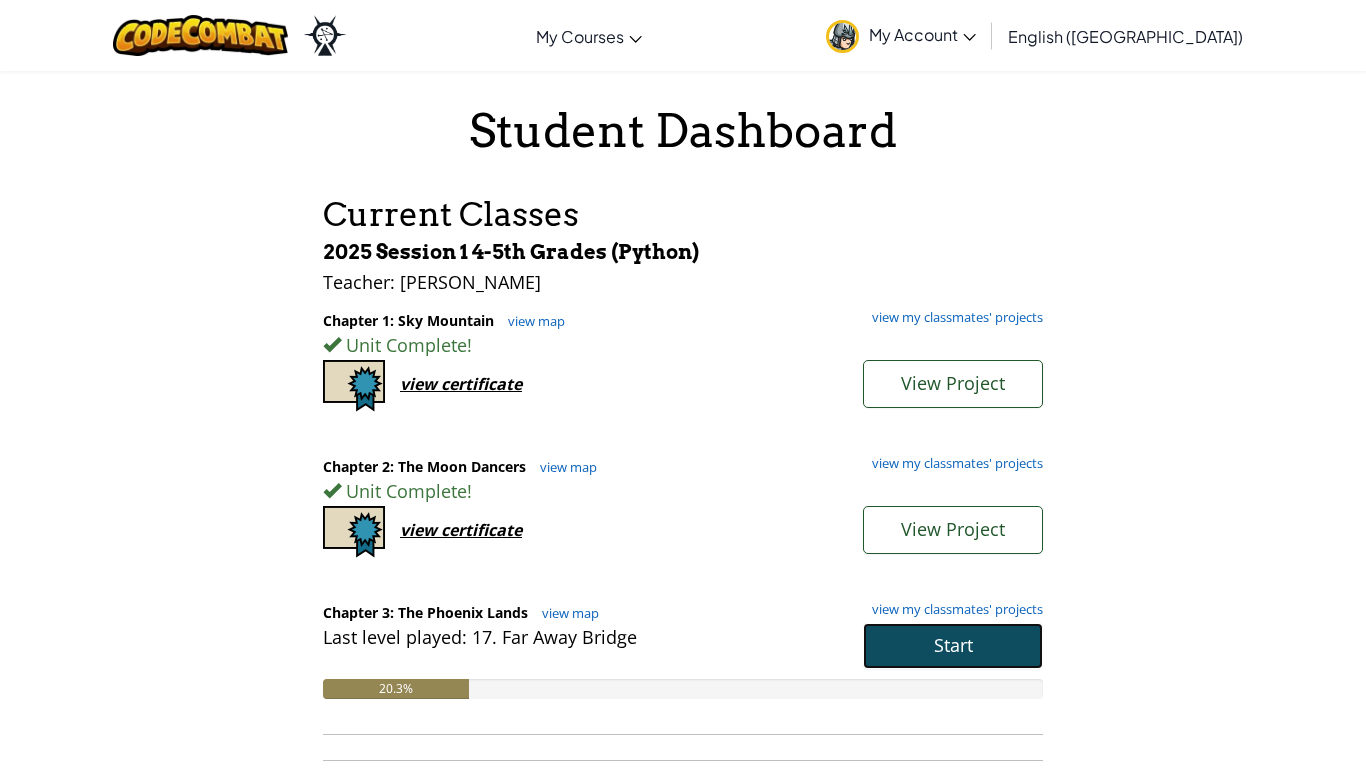 click on "Start" at bounding box center [953, 646] 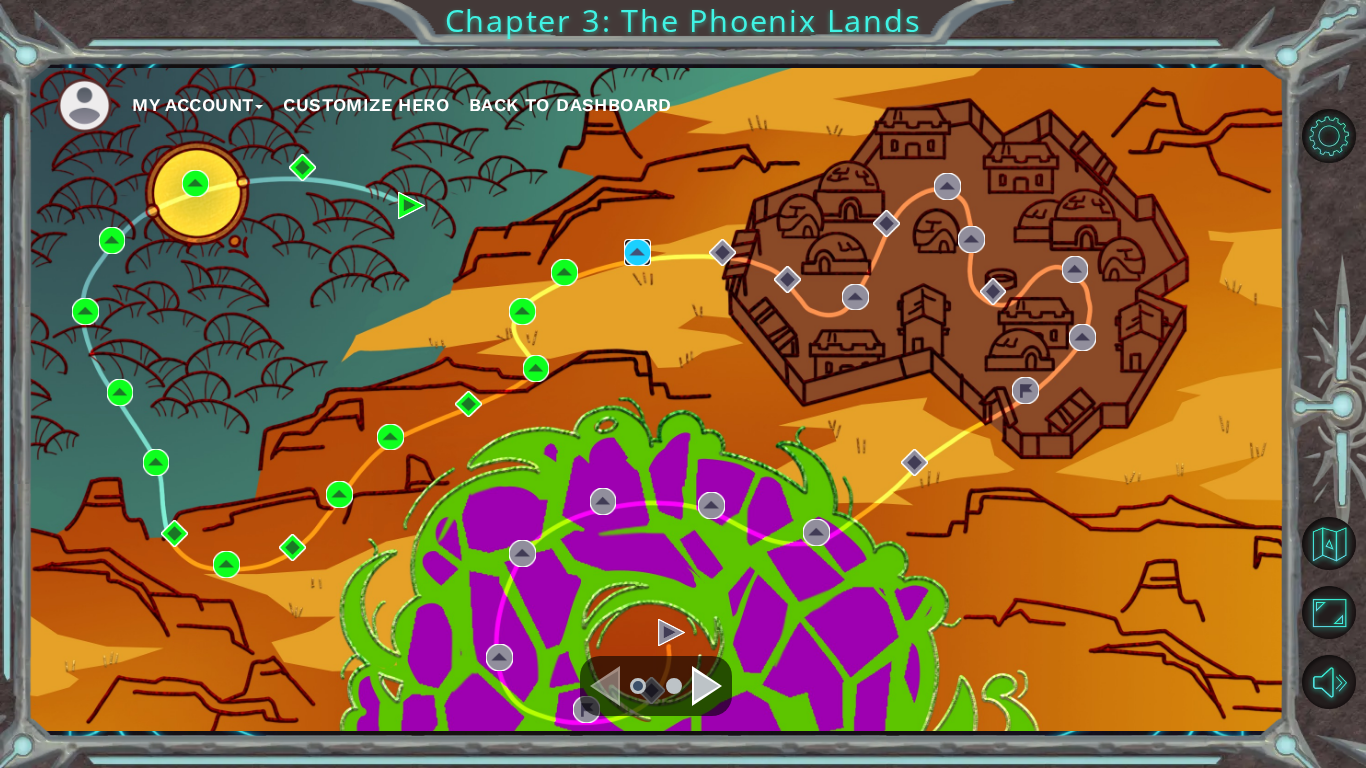 click at bounding box center [637, 252] 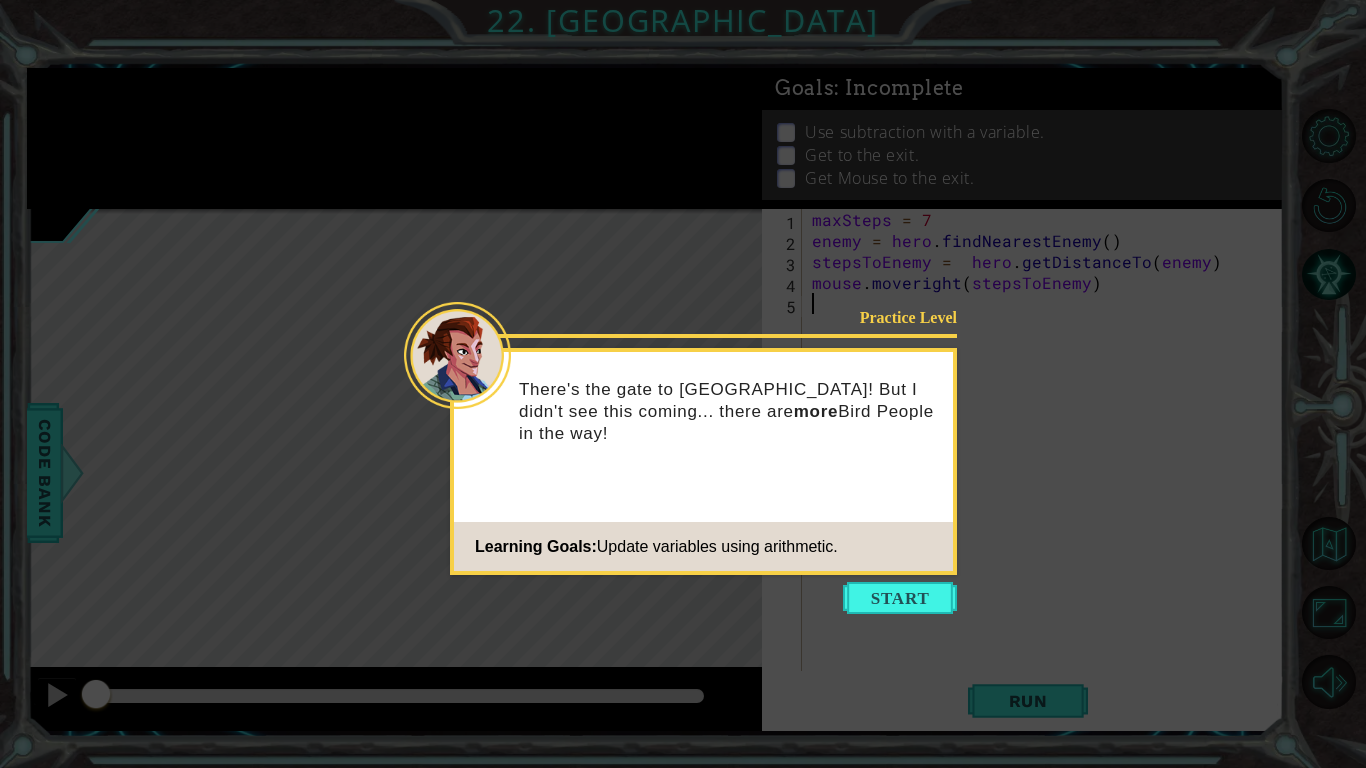 click 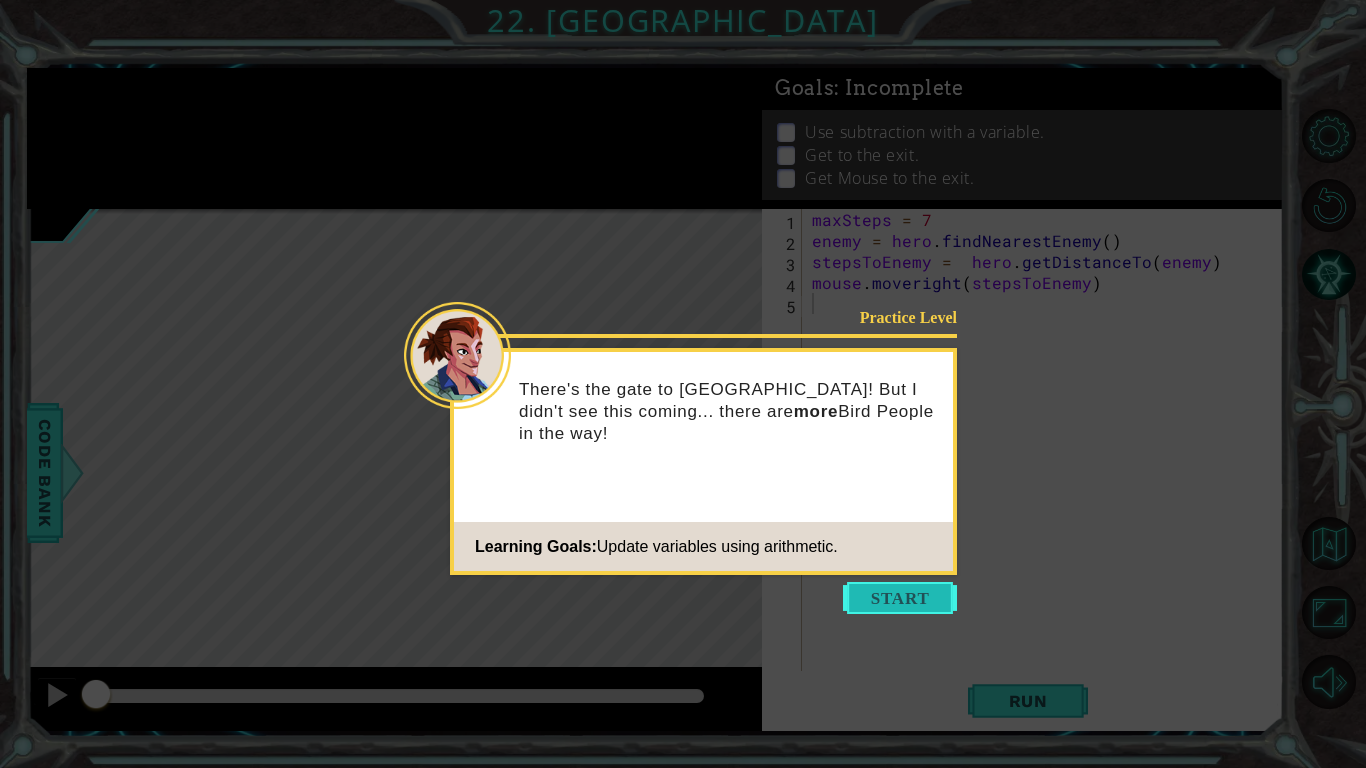 click at bounding box center (900, 598) 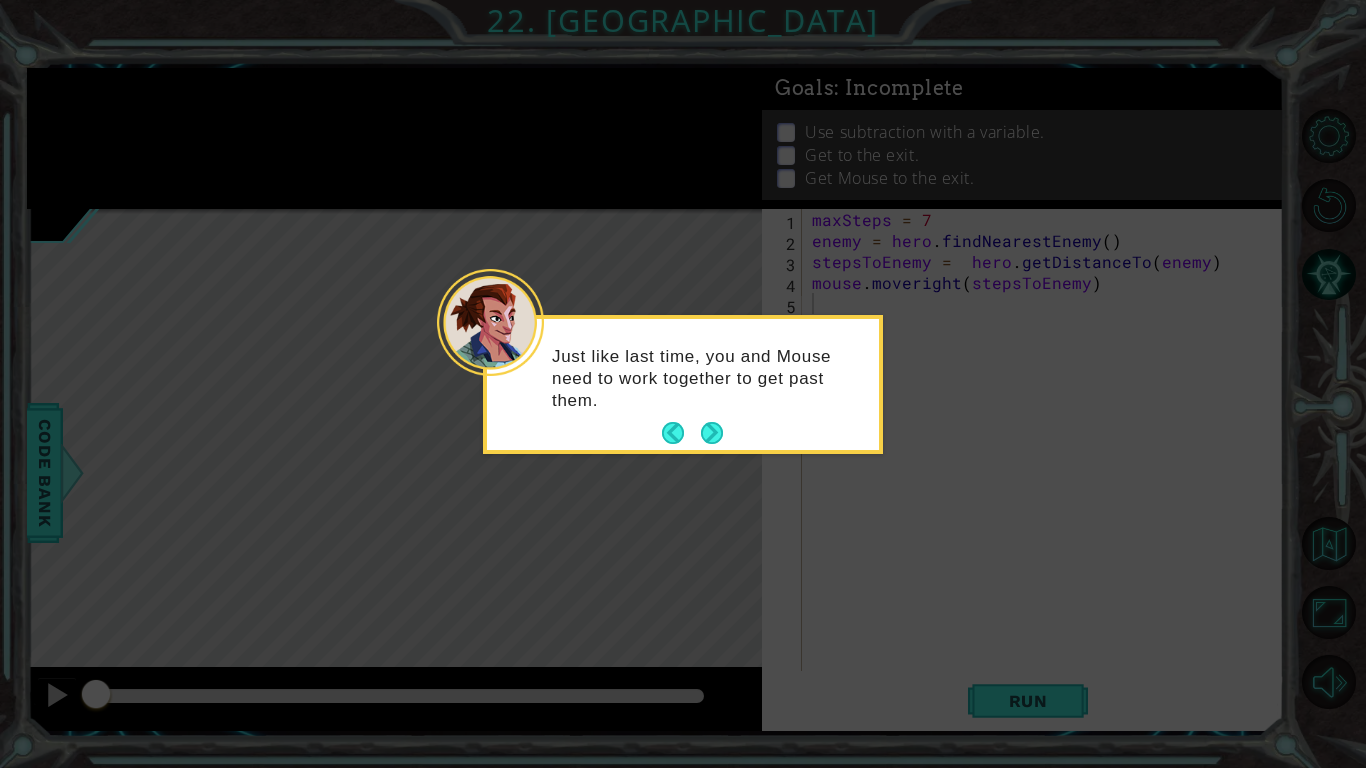 click 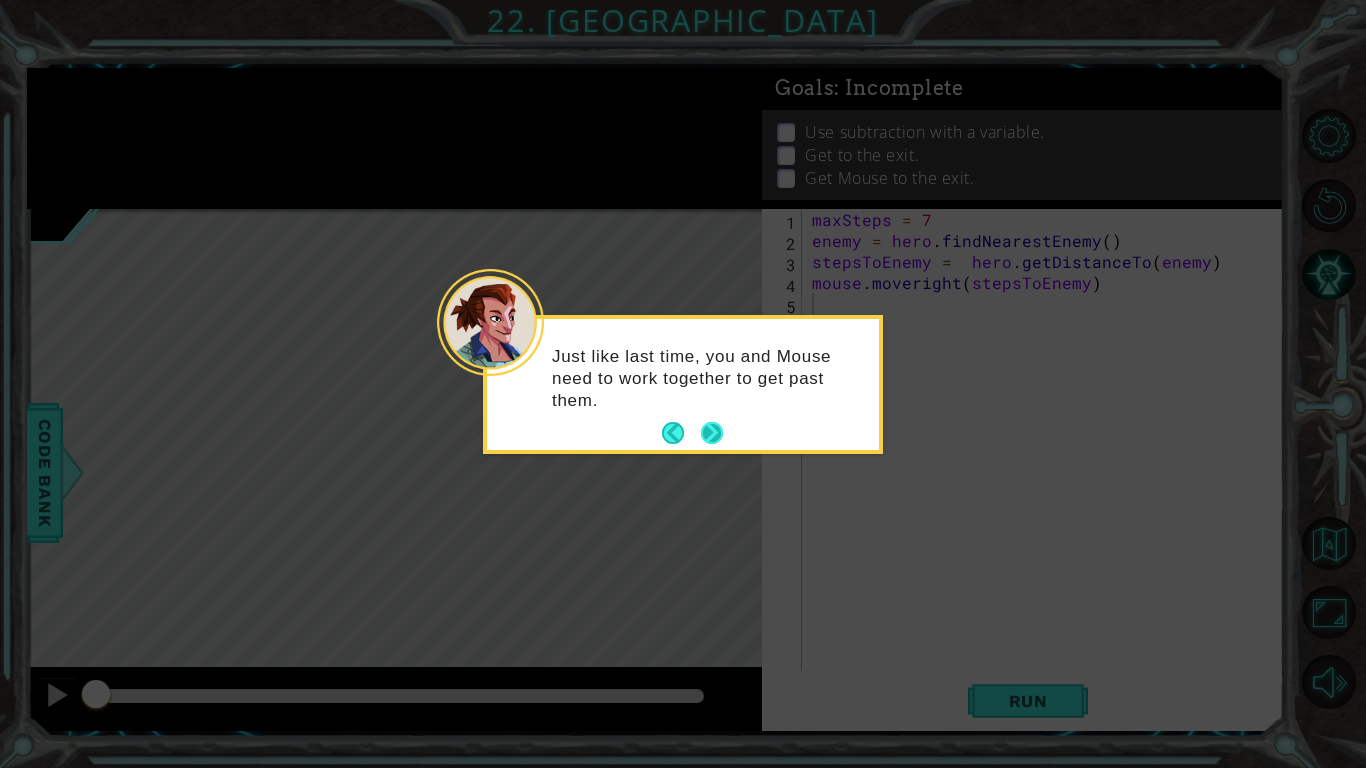 click at bounding box center (712, 433) 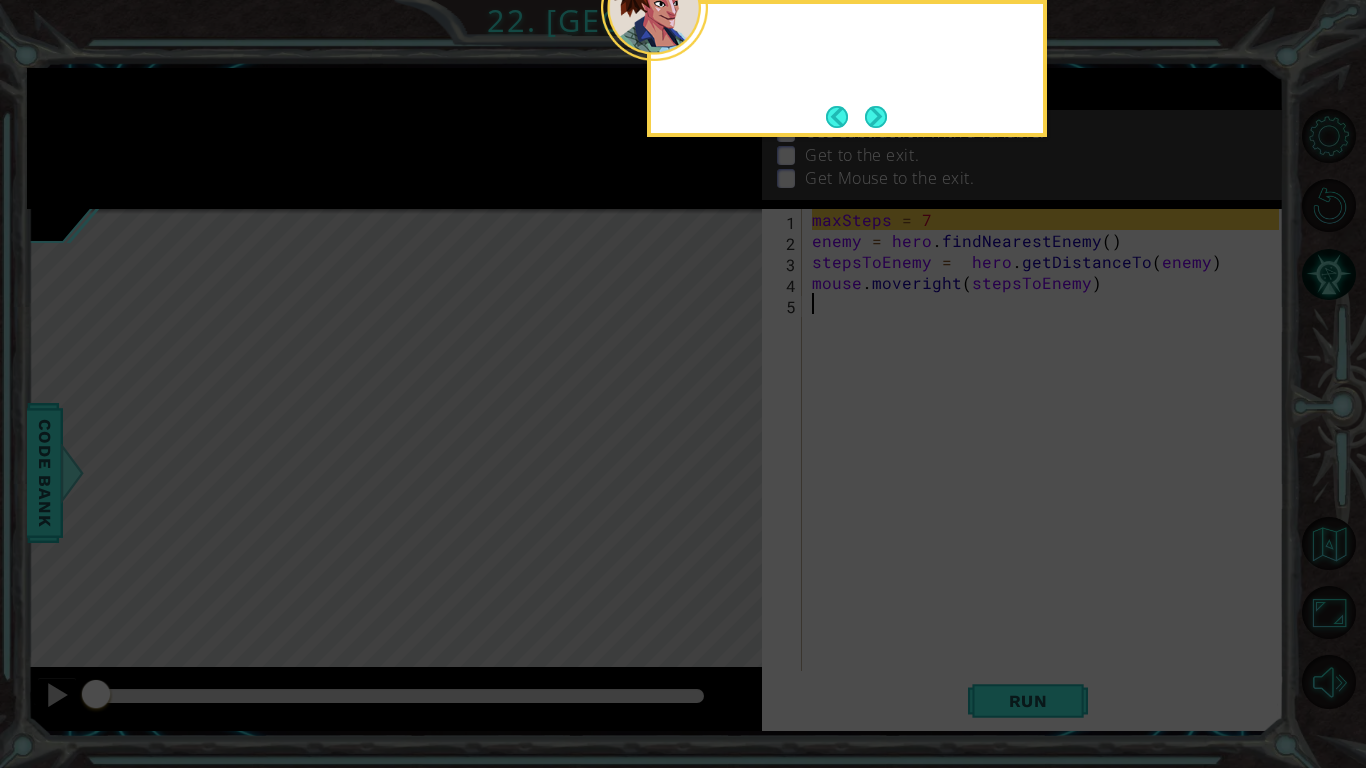 click 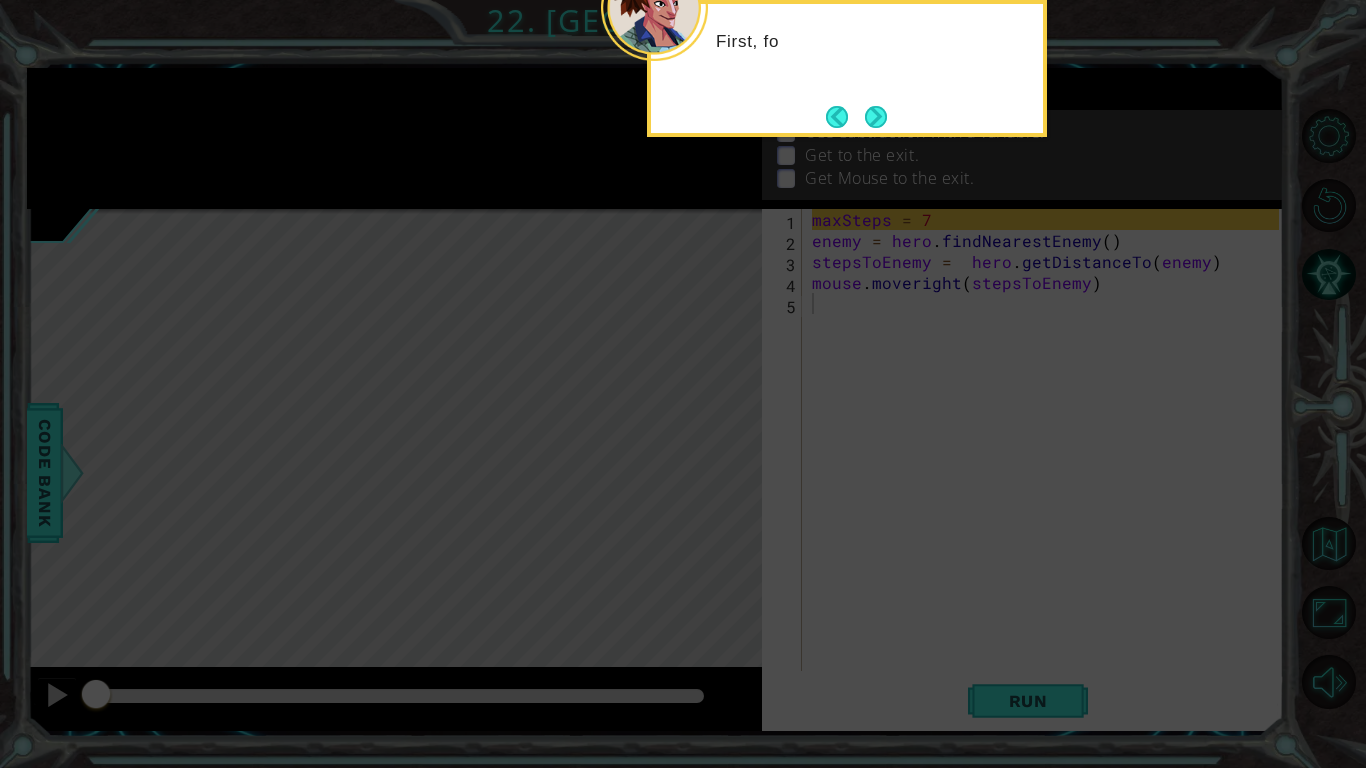 click 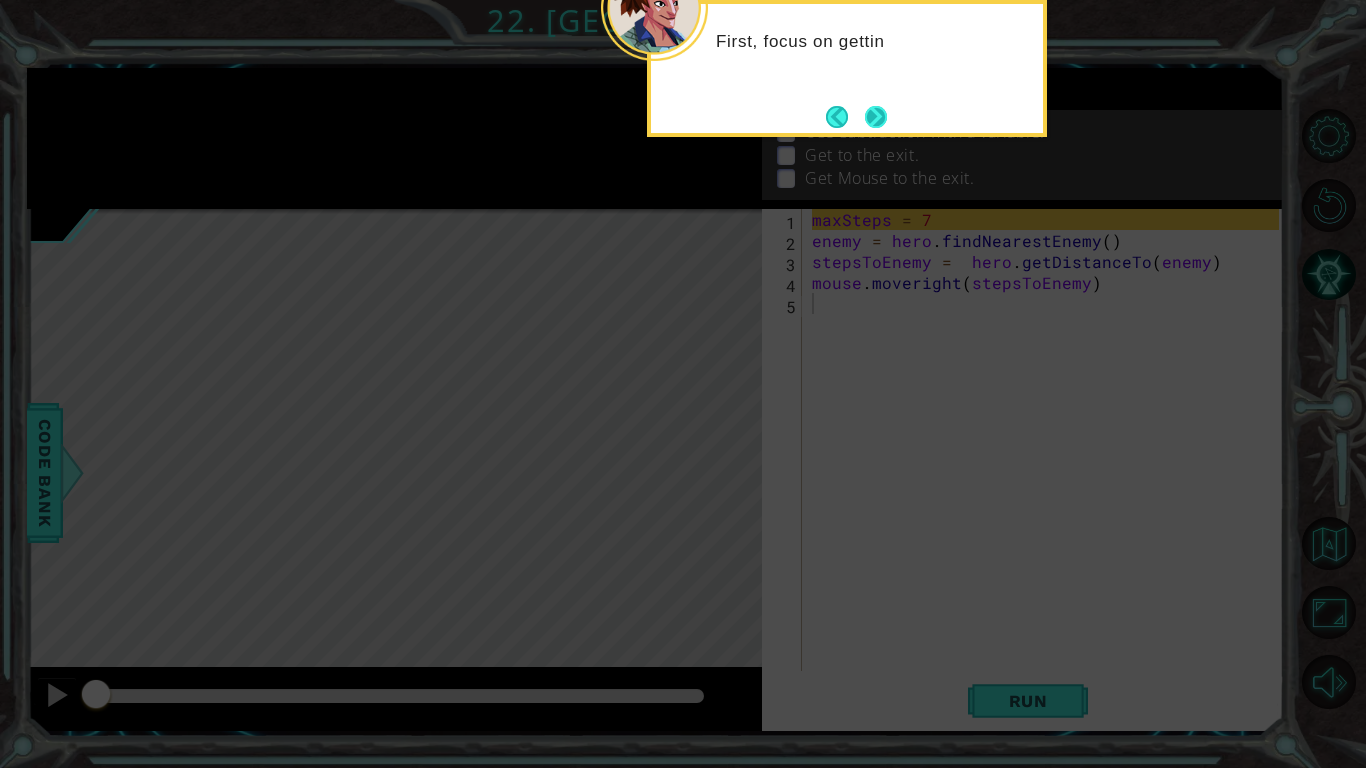 click at bounding box center (876, 117) 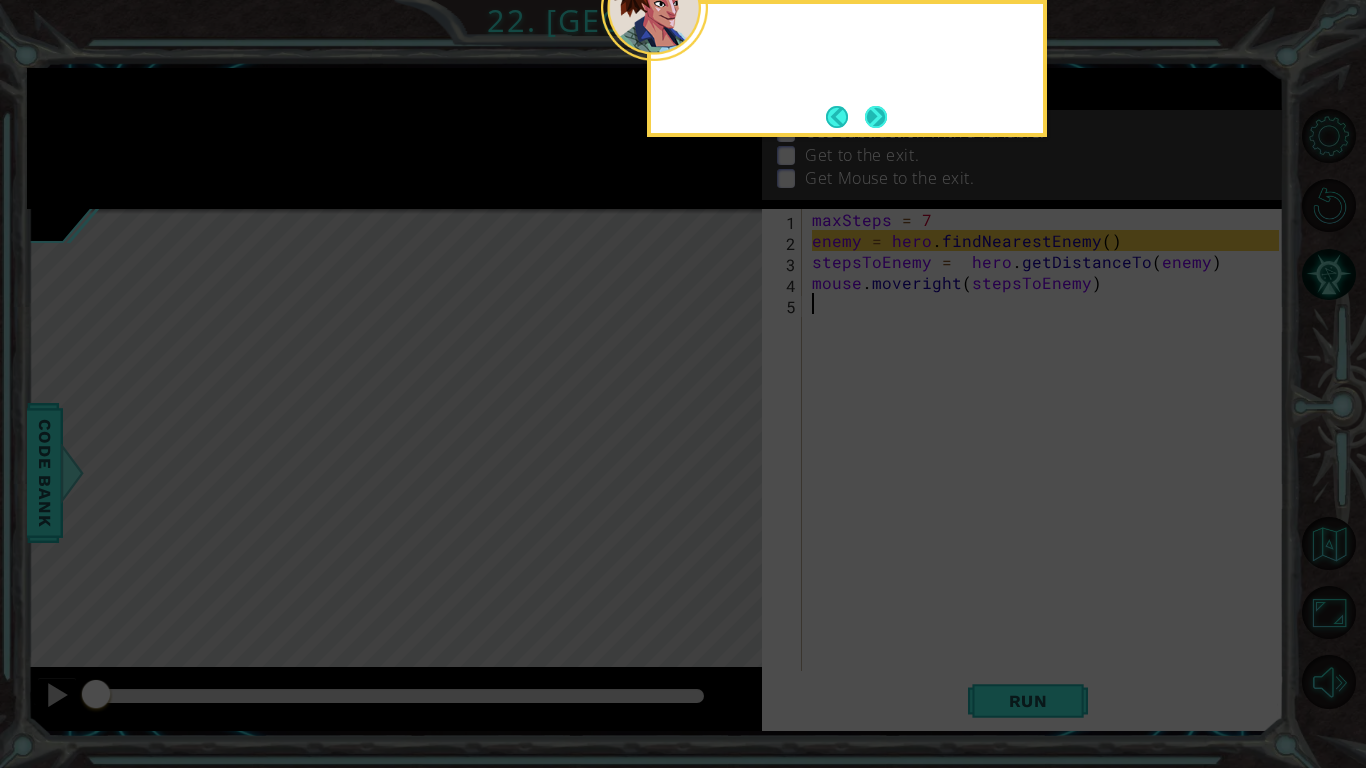 click at bounding box center (876, 117) 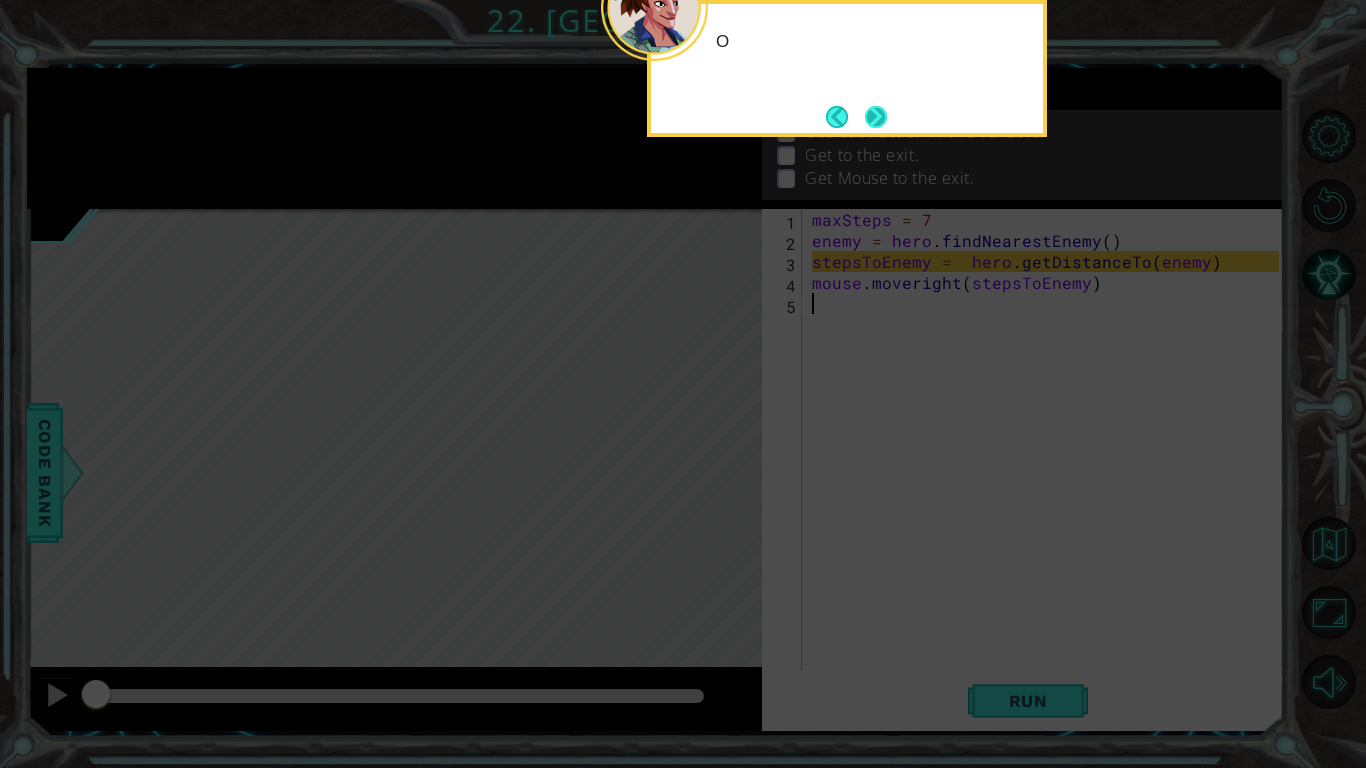click at bounding box center [876, 117] 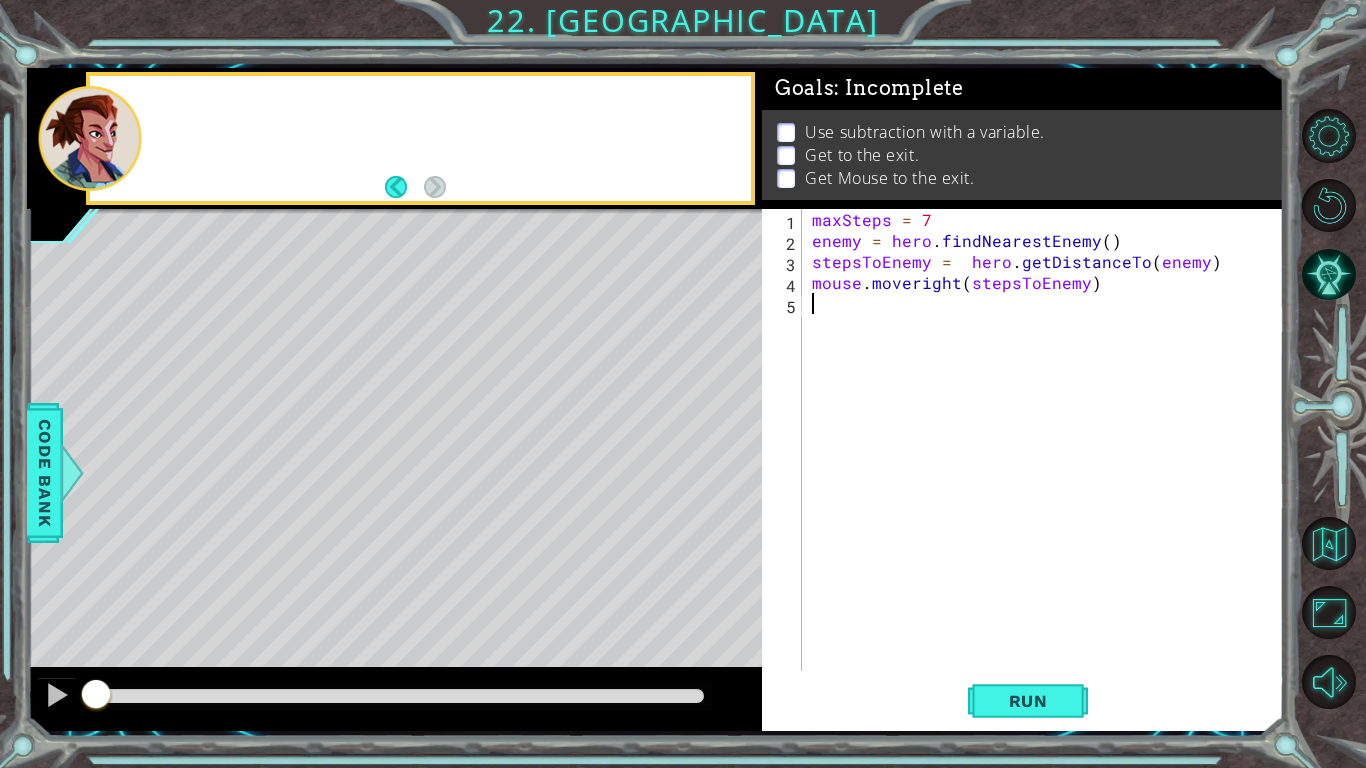 click on "Use subtraction with a variable." at bounding box center (925, 132) 